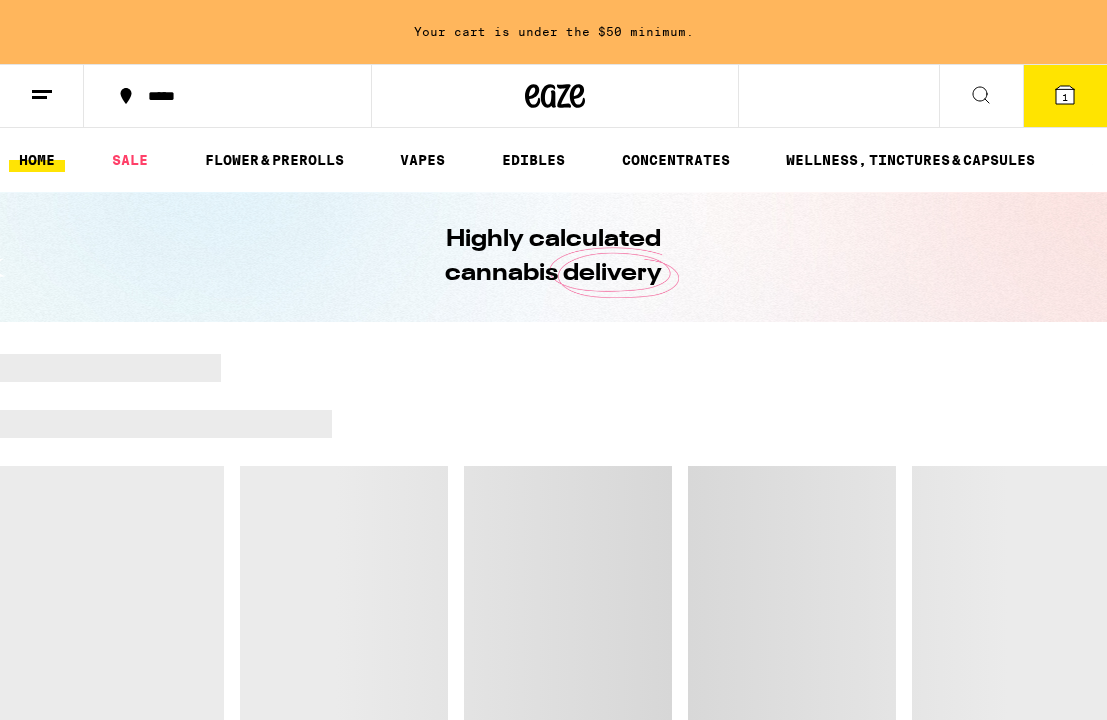 scroll, scrollTop: 0, scrollLeft: 0, axis: both 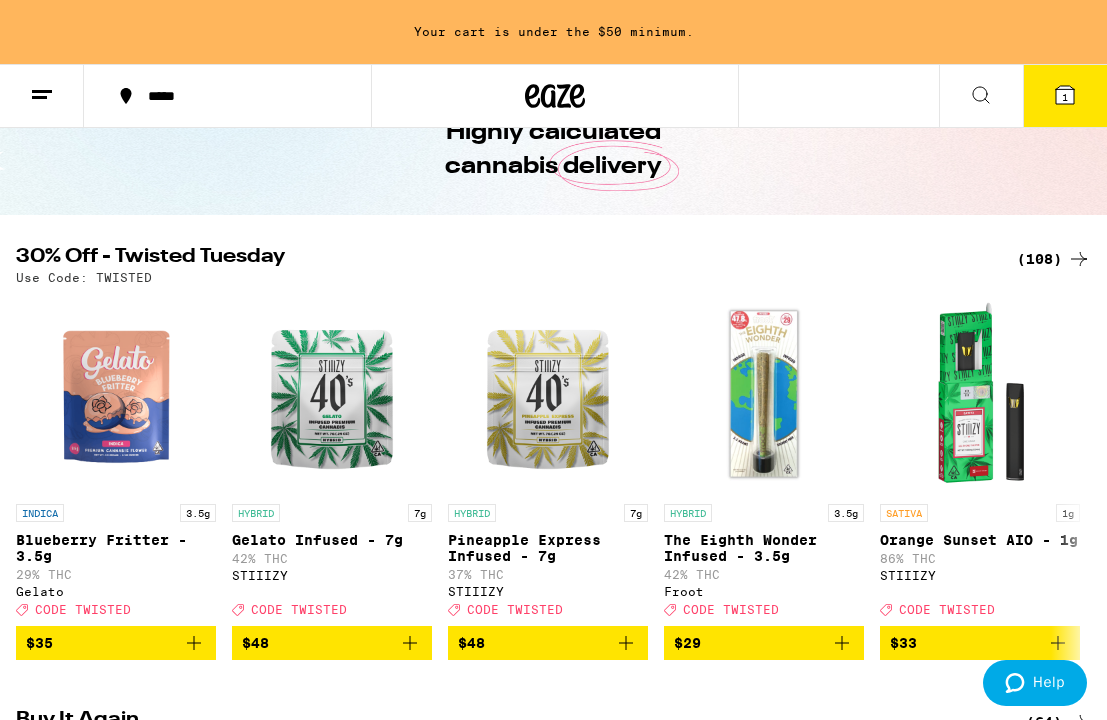 click on "(108)" at bounding box center [1054, 259] 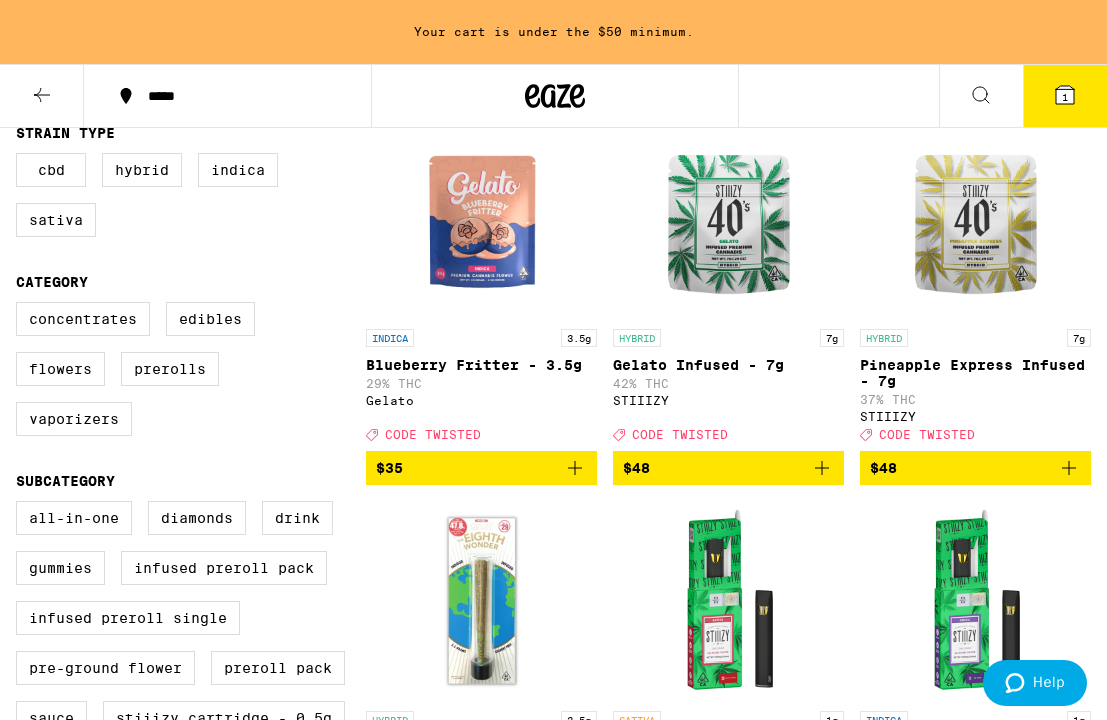 scroll, scrollTop: 0, scrollLeft: 0, axis: both 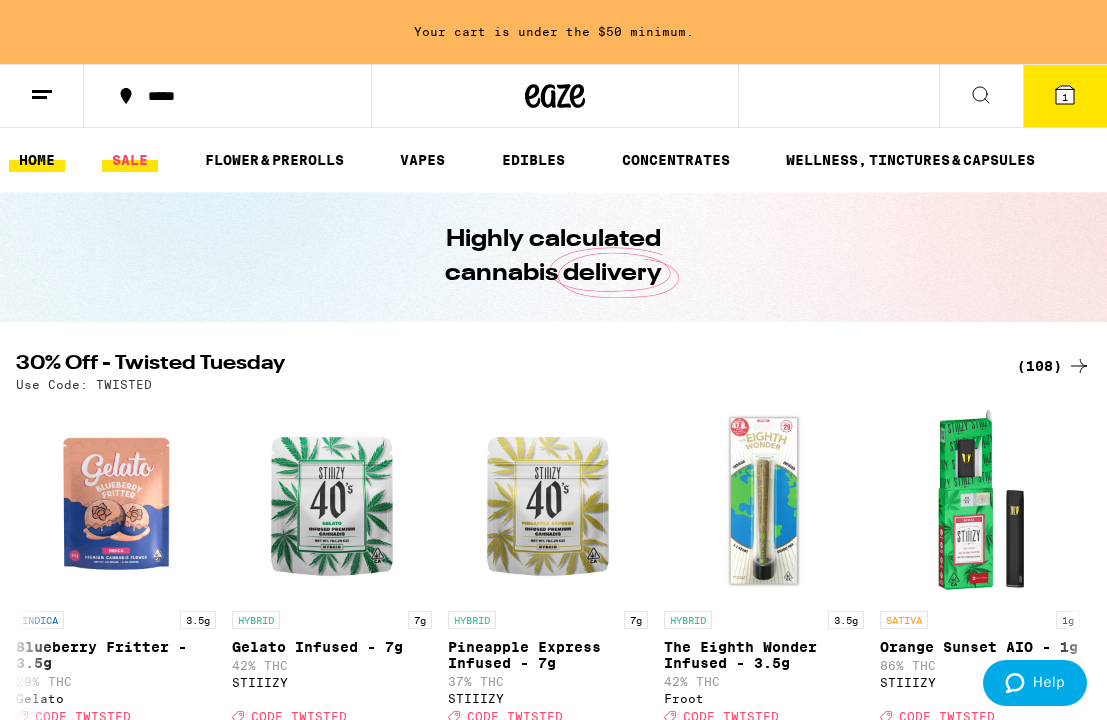 click on "SALE" at bounding box center (130, 160) 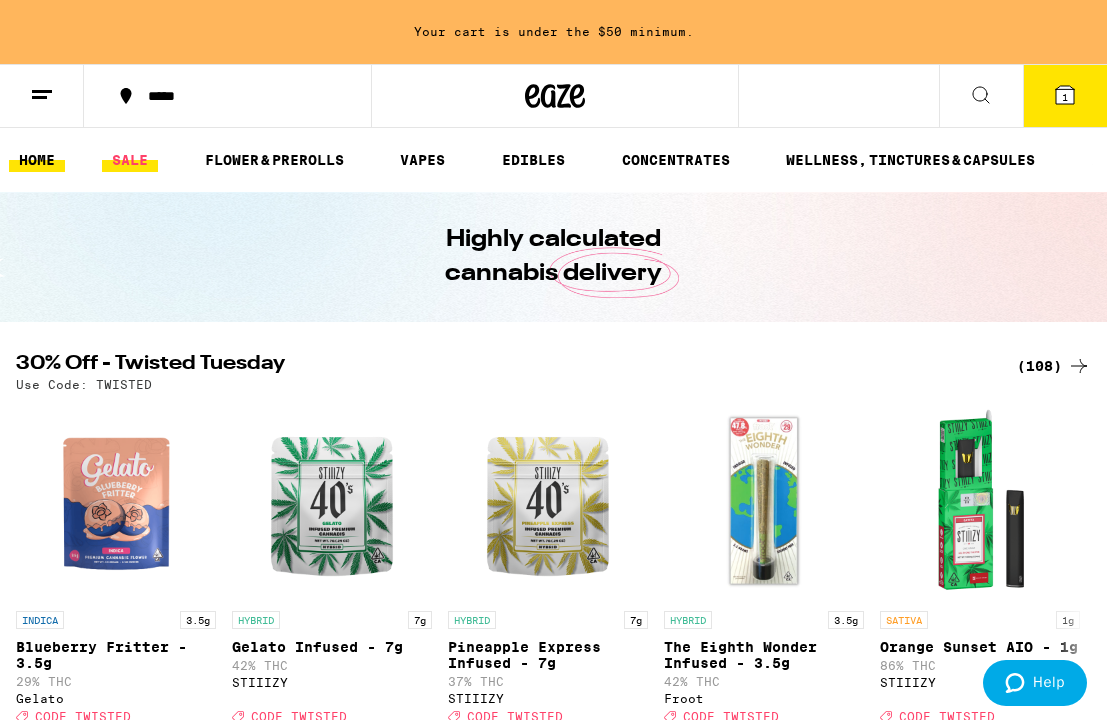 scroll, scrollTop: 0, scrollLeft: 0, axis: both 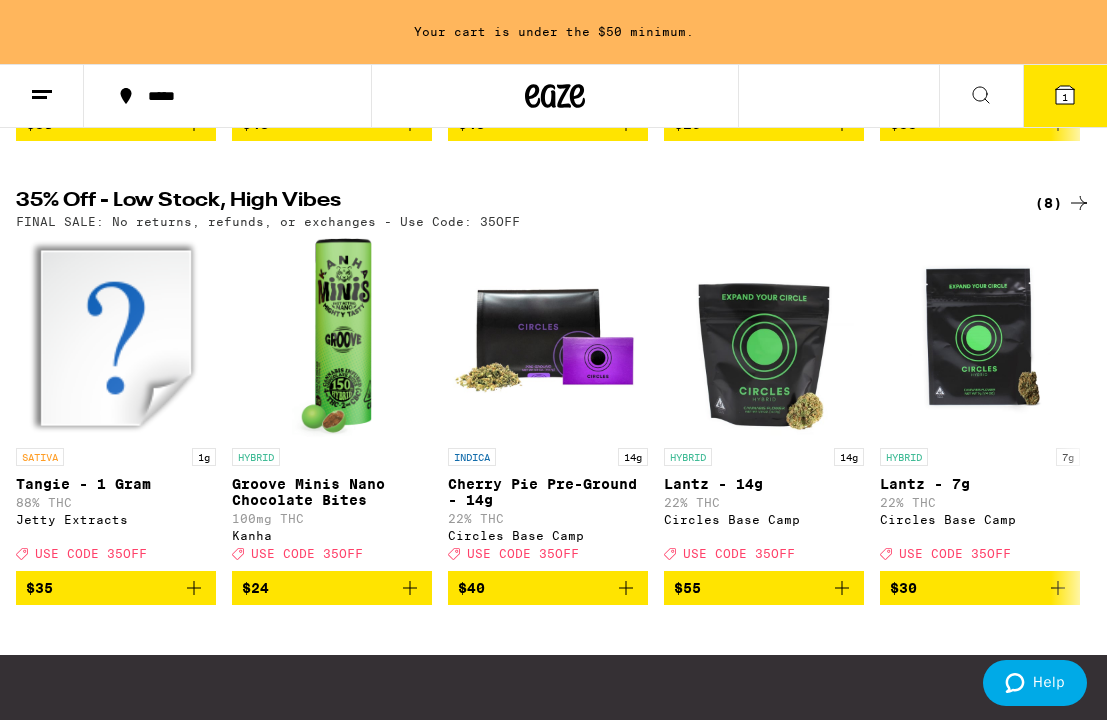 click on "(8)" at bounding box center [1063, 203] 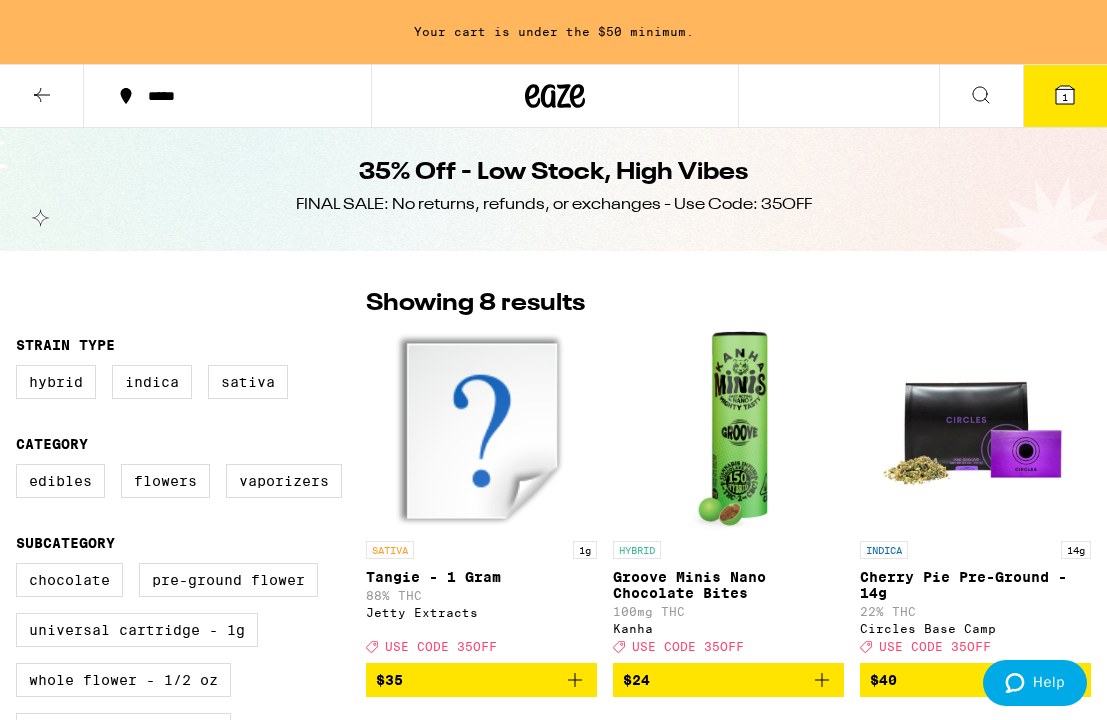 scroll, scrollTop: 0, scrollLeft: 0, axis: both 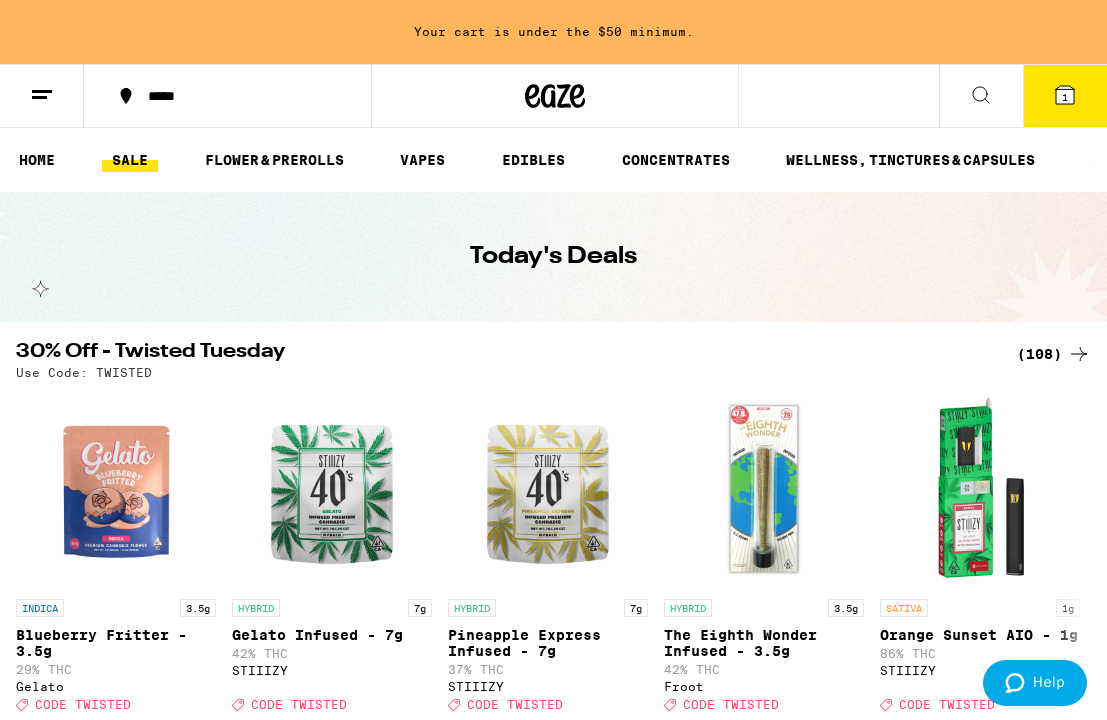 click on "SALE" at bounding box center [130, 160] 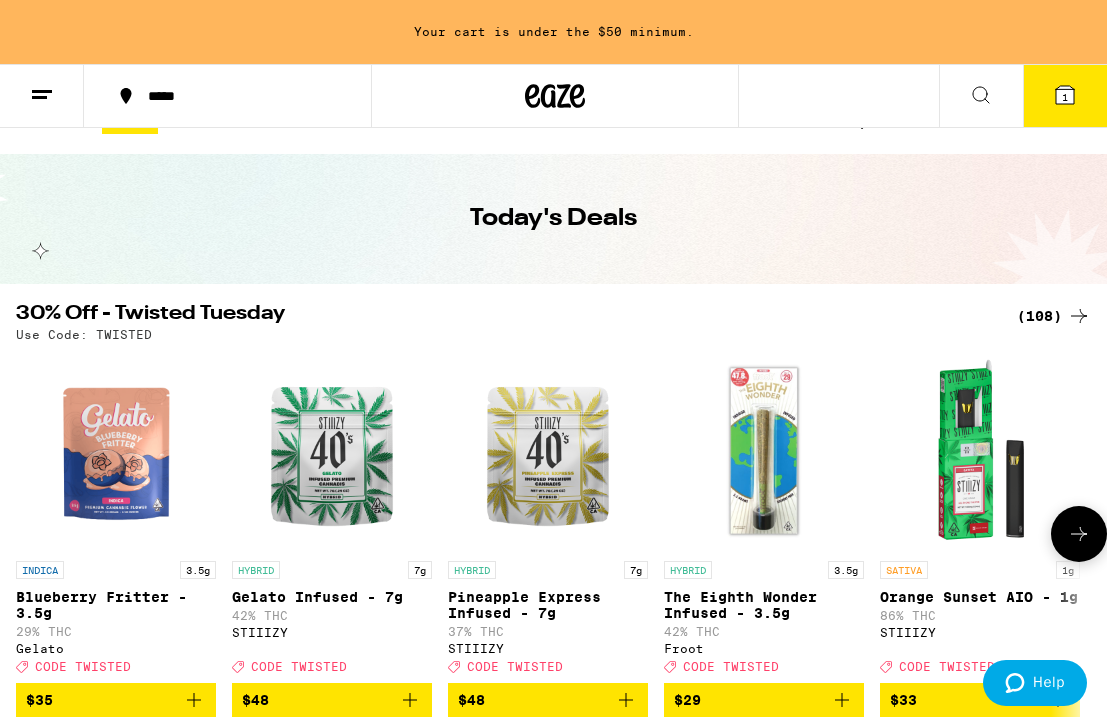 scroll, scrollTop: 70, scrollLeft: 0, axis: vertical 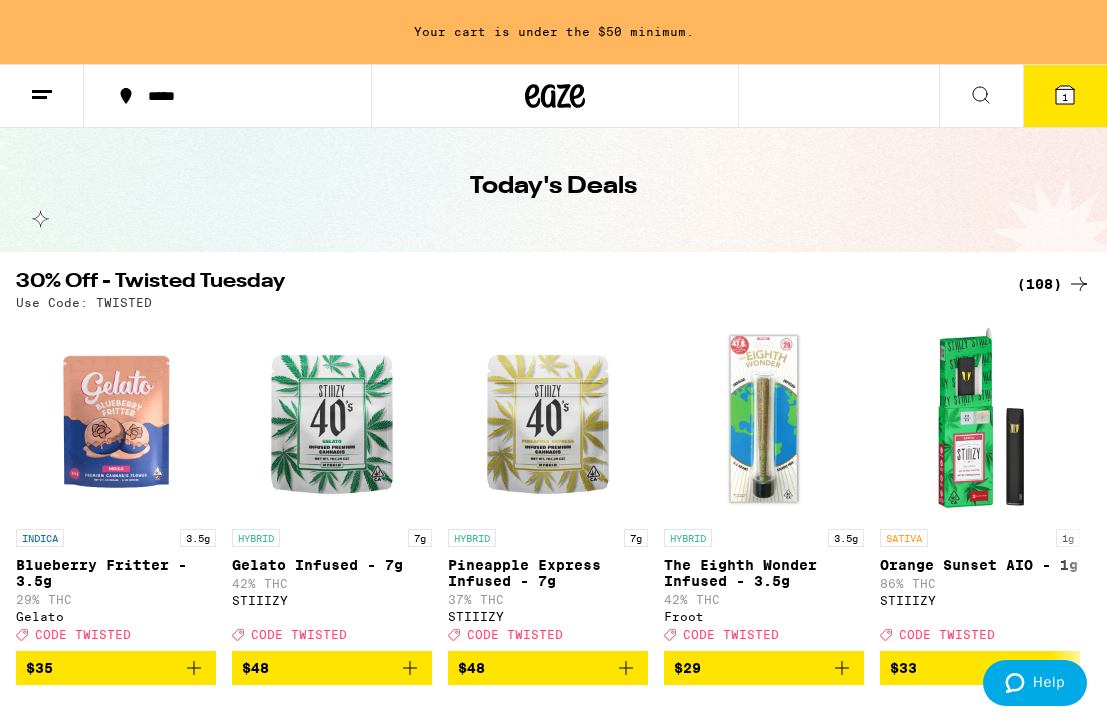 click on "(108)" at bounding box center (1054, 284) 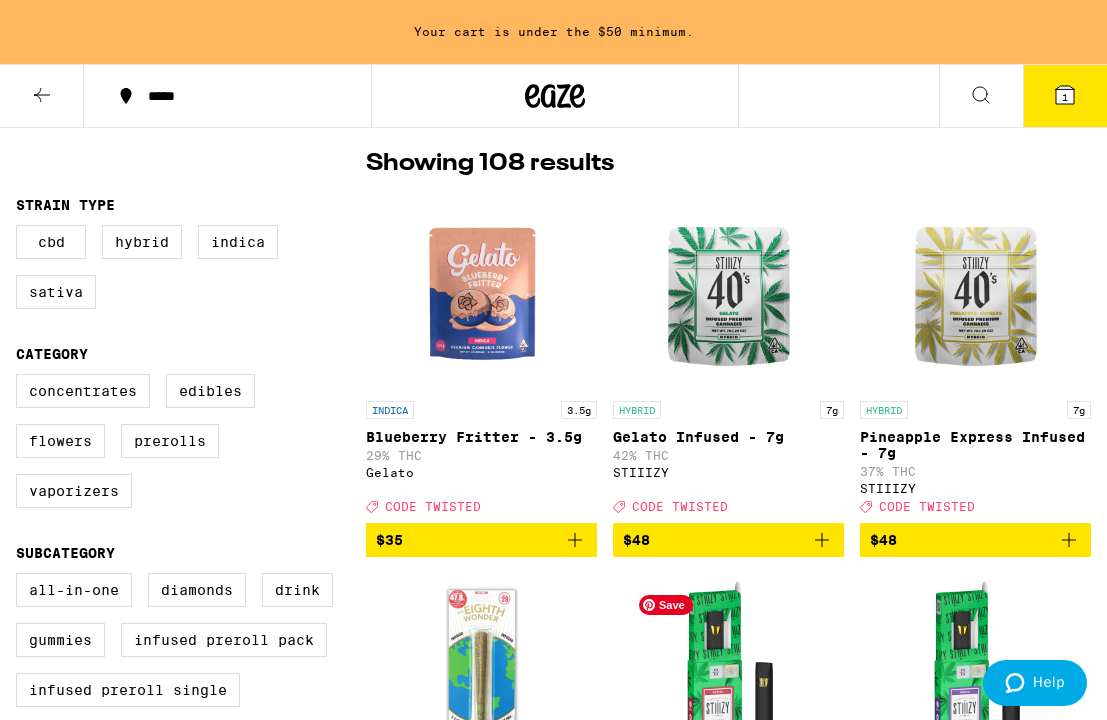 scroll, scrollTop: 148, scrollLeft: 0, axis: vertical 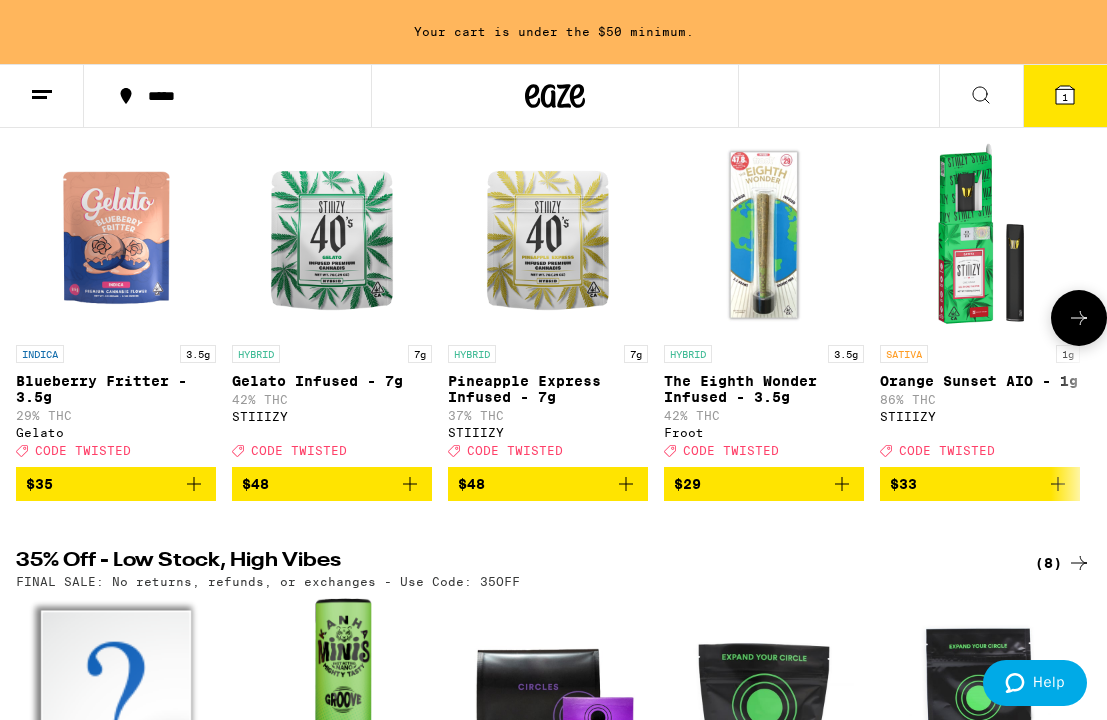 click 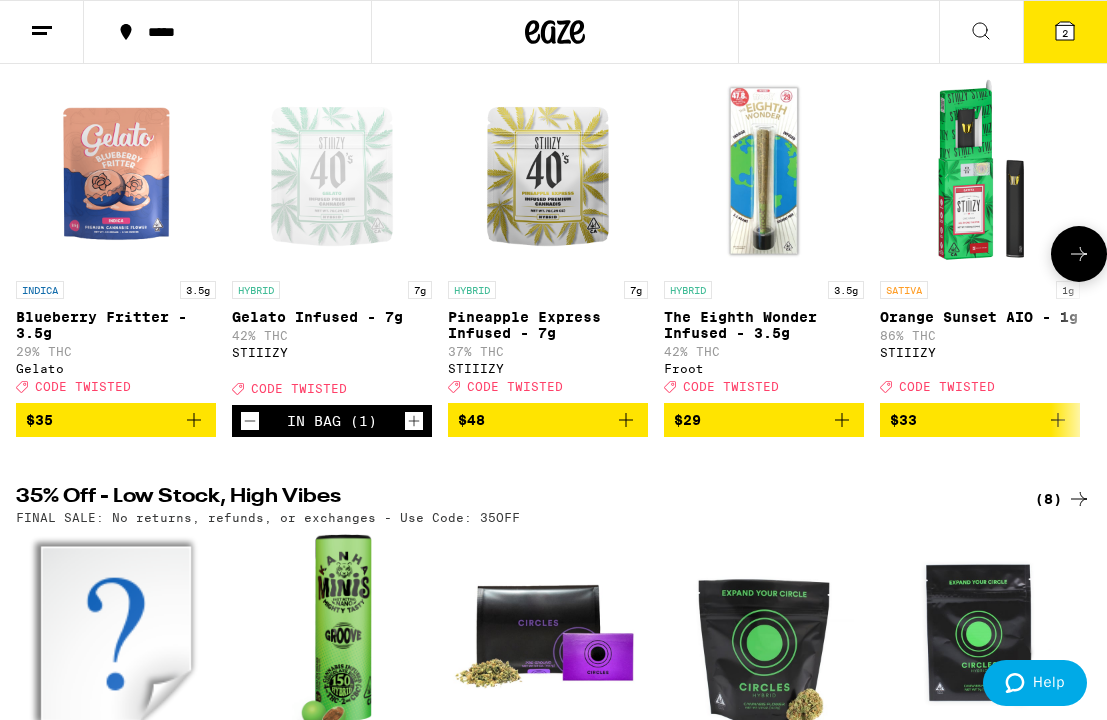 scroll, scrollTop: 190, scrollLeft: 0, axis: vertical 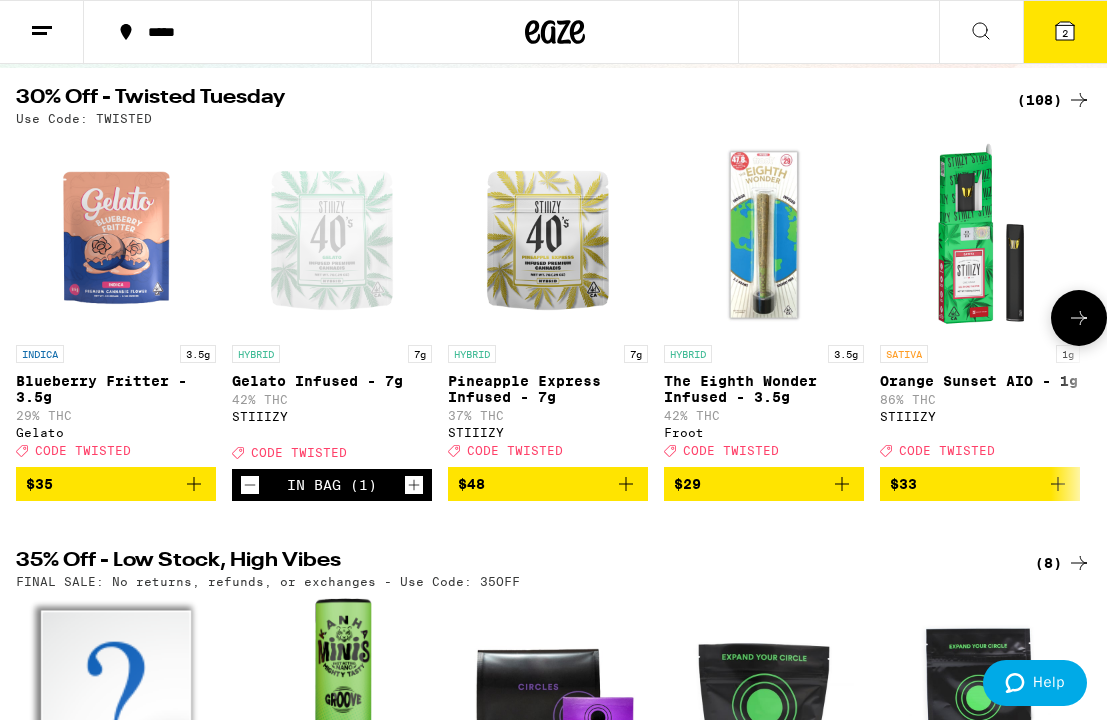 click 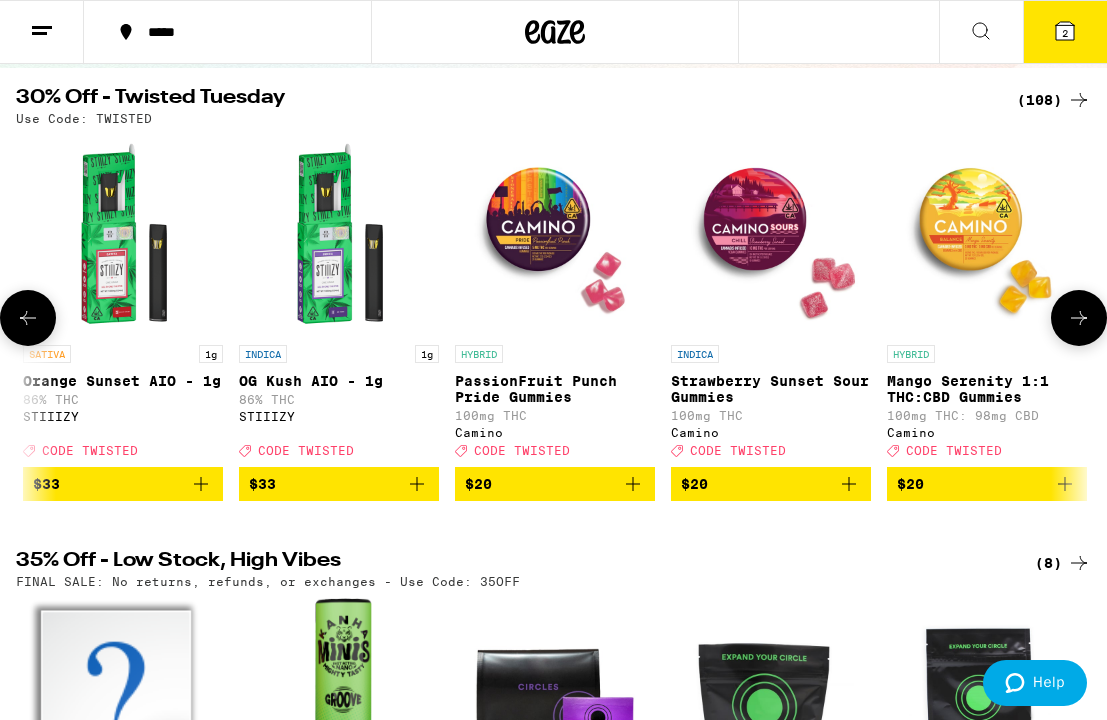 click 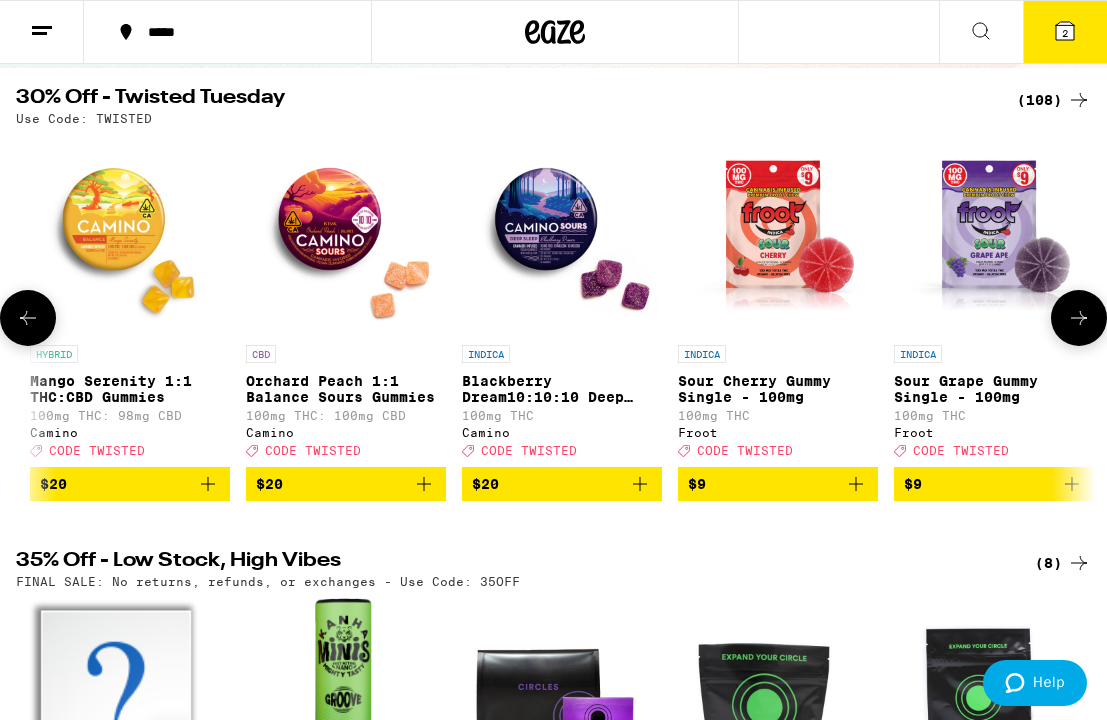 click 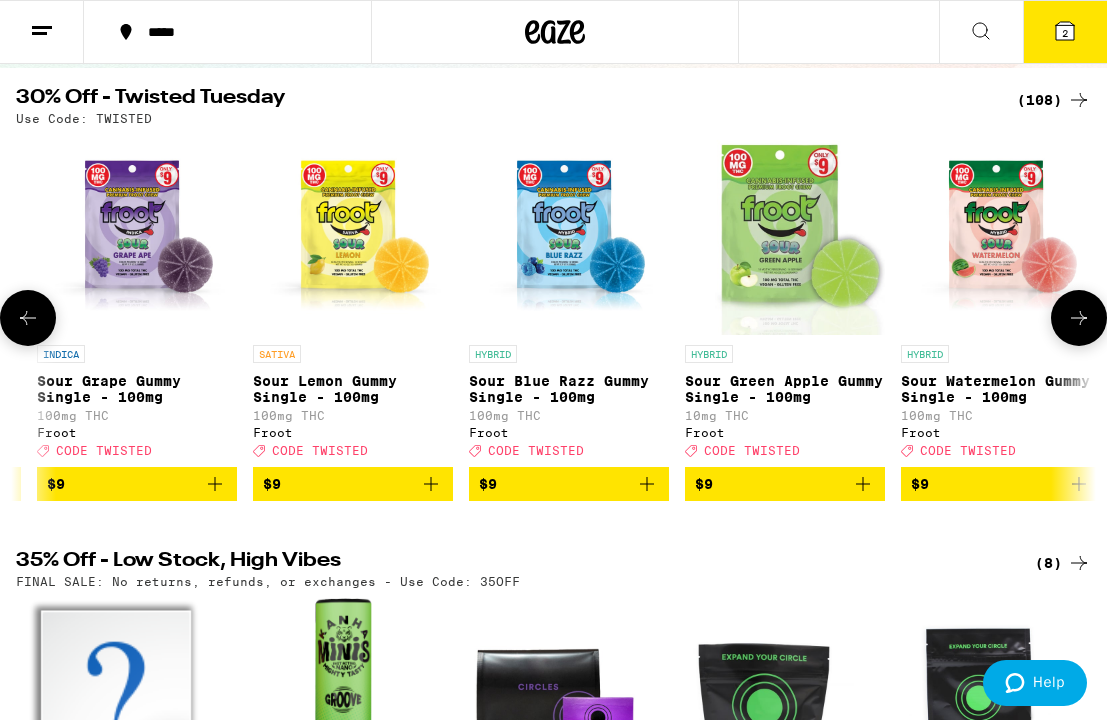 click 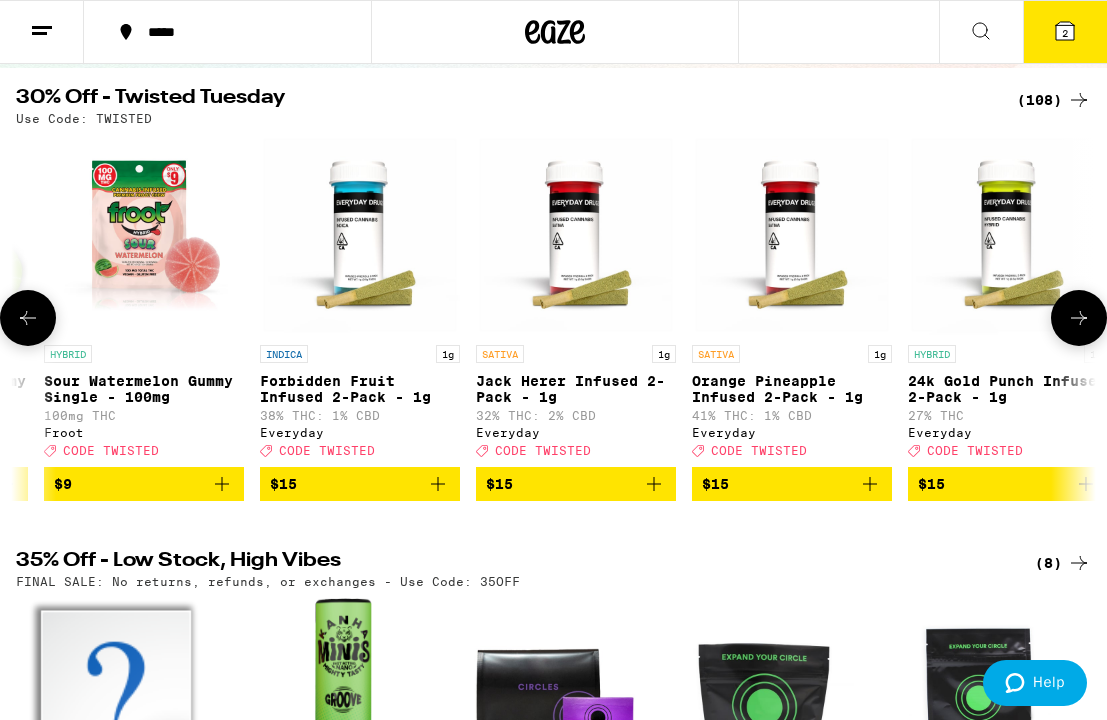 click 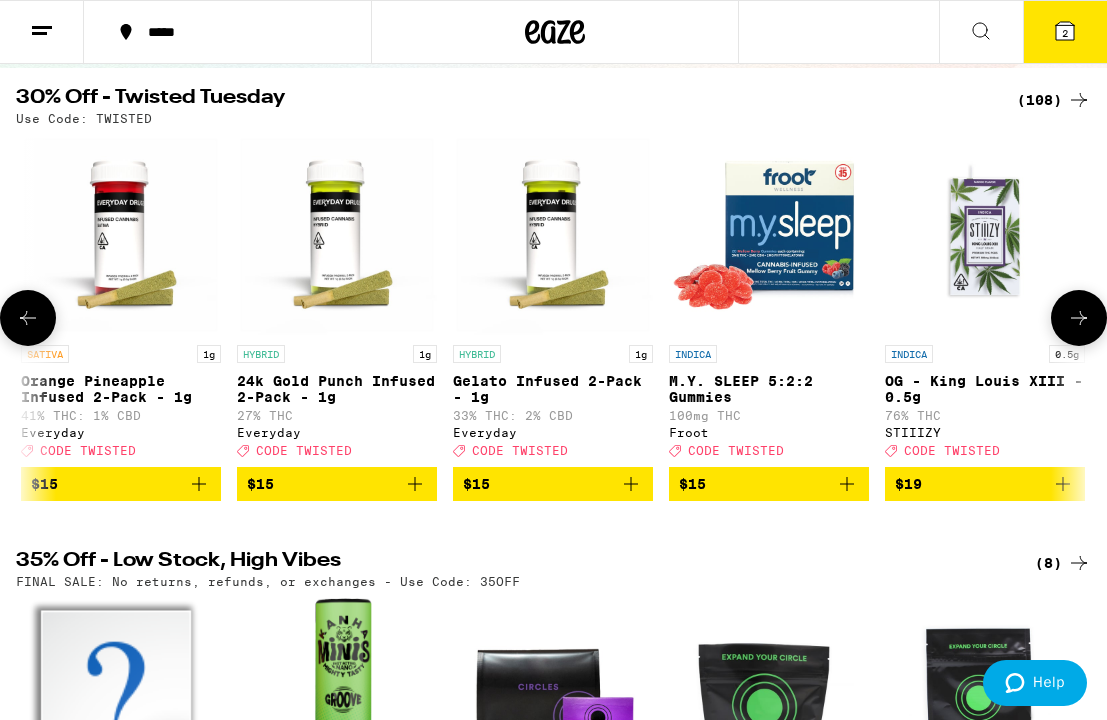 scroll, scrollTop: 0, scrollLeft: 4285, axis: horizontal 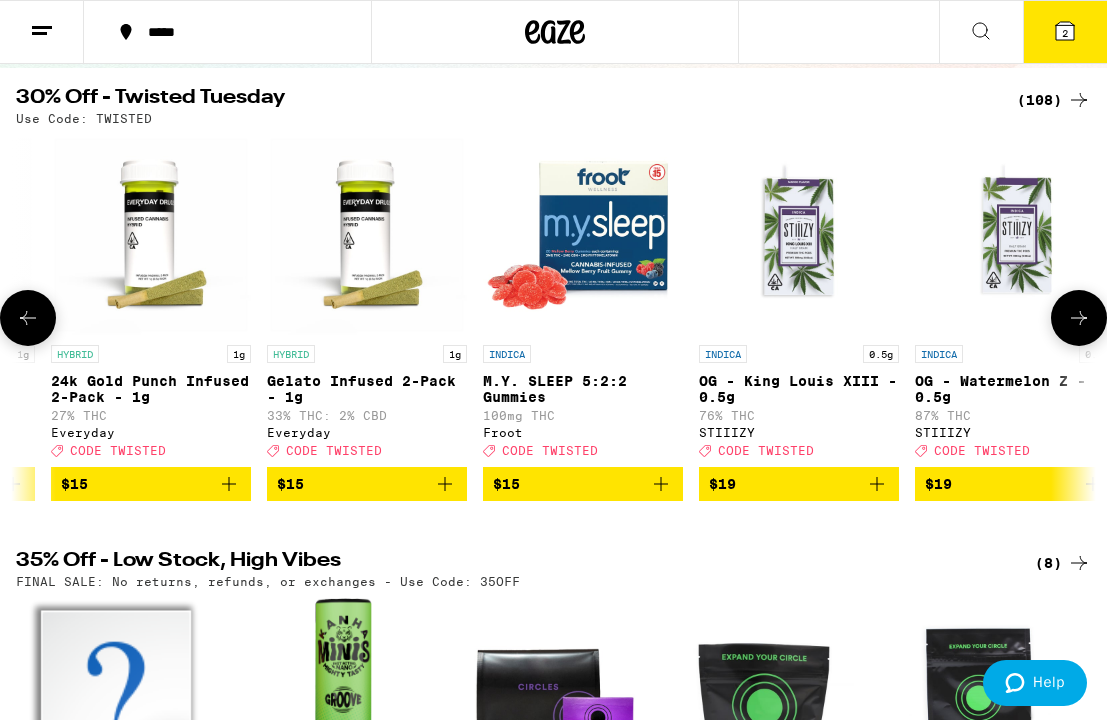 click 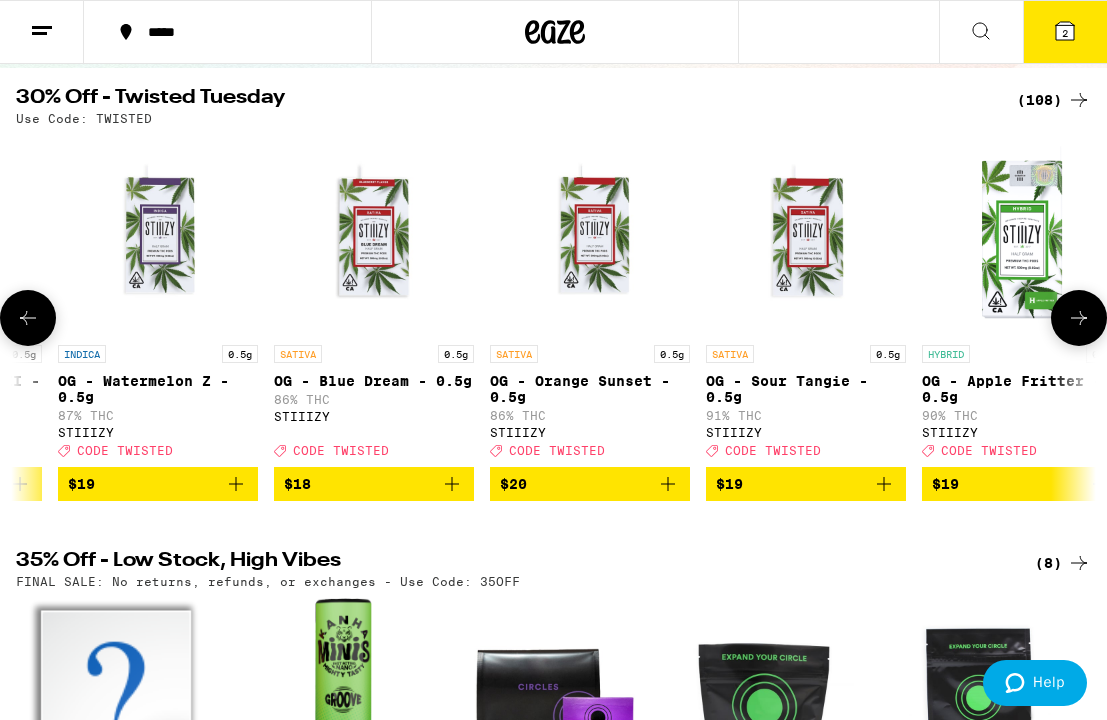 click 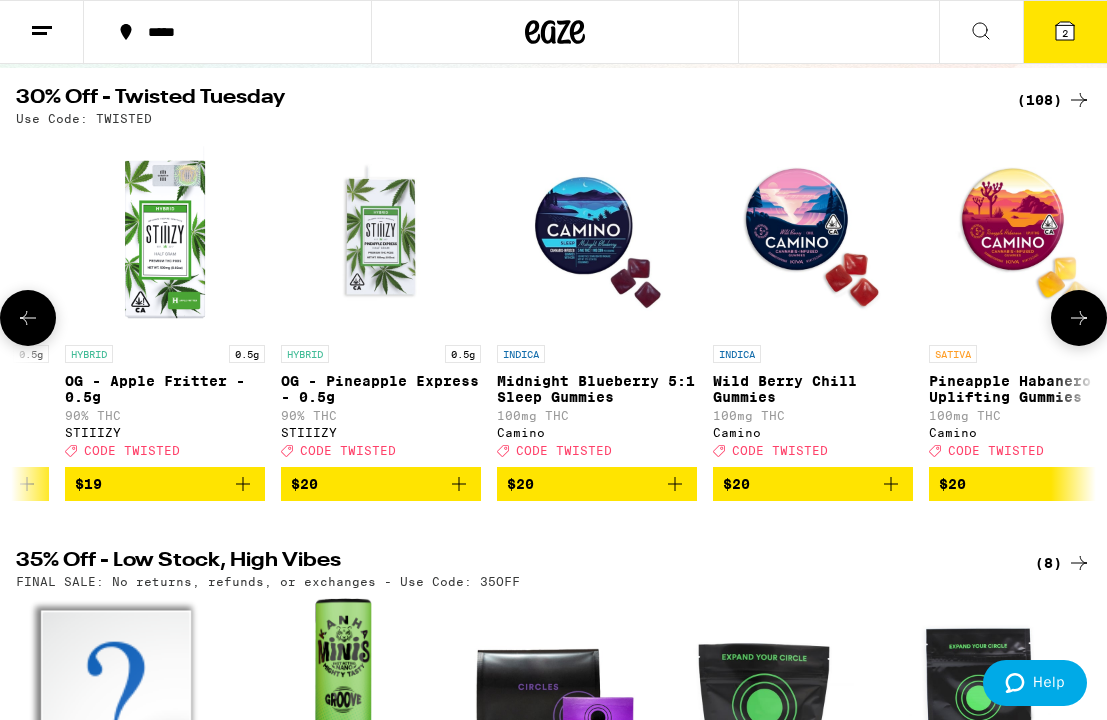 click 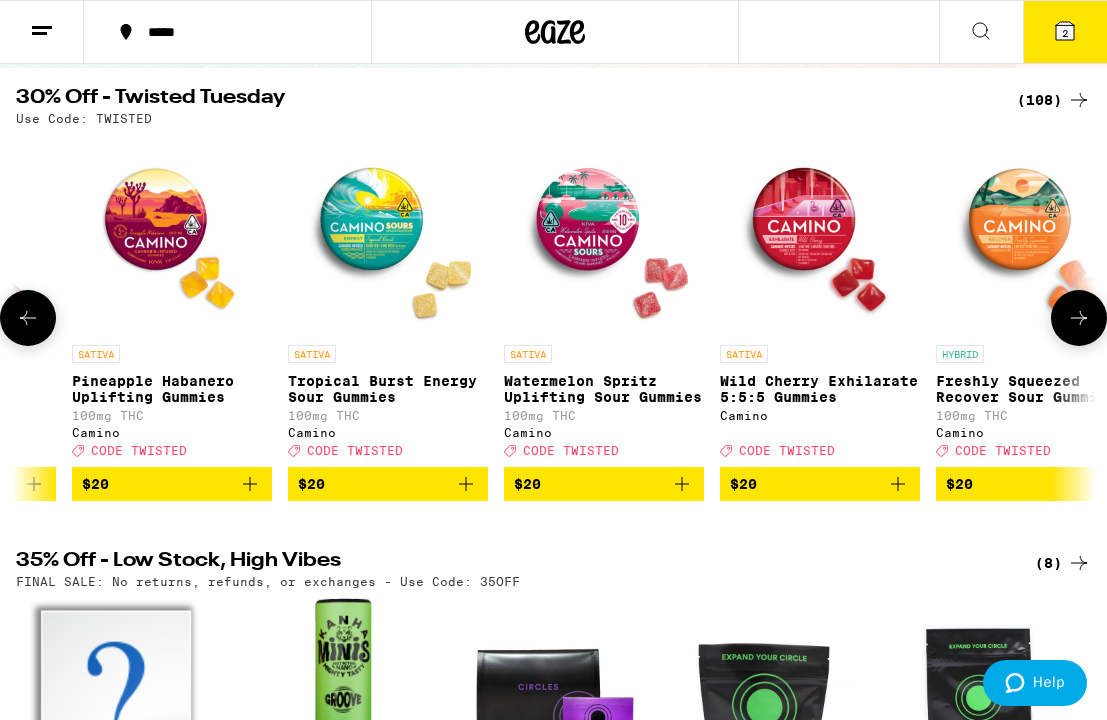 click 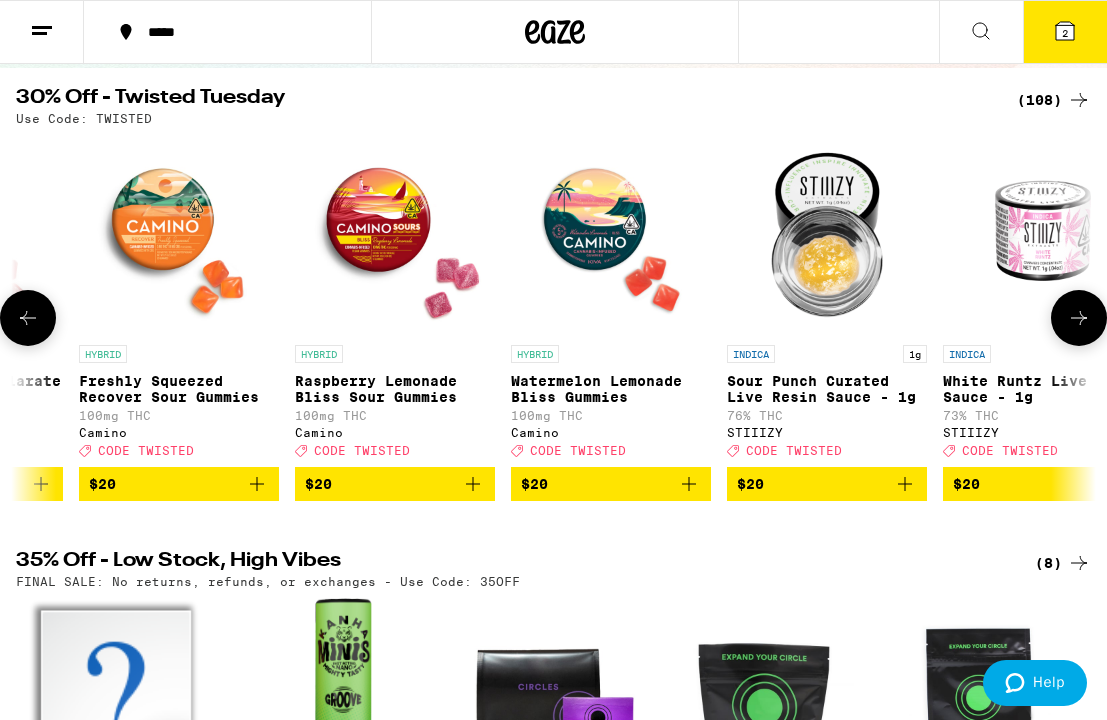 click 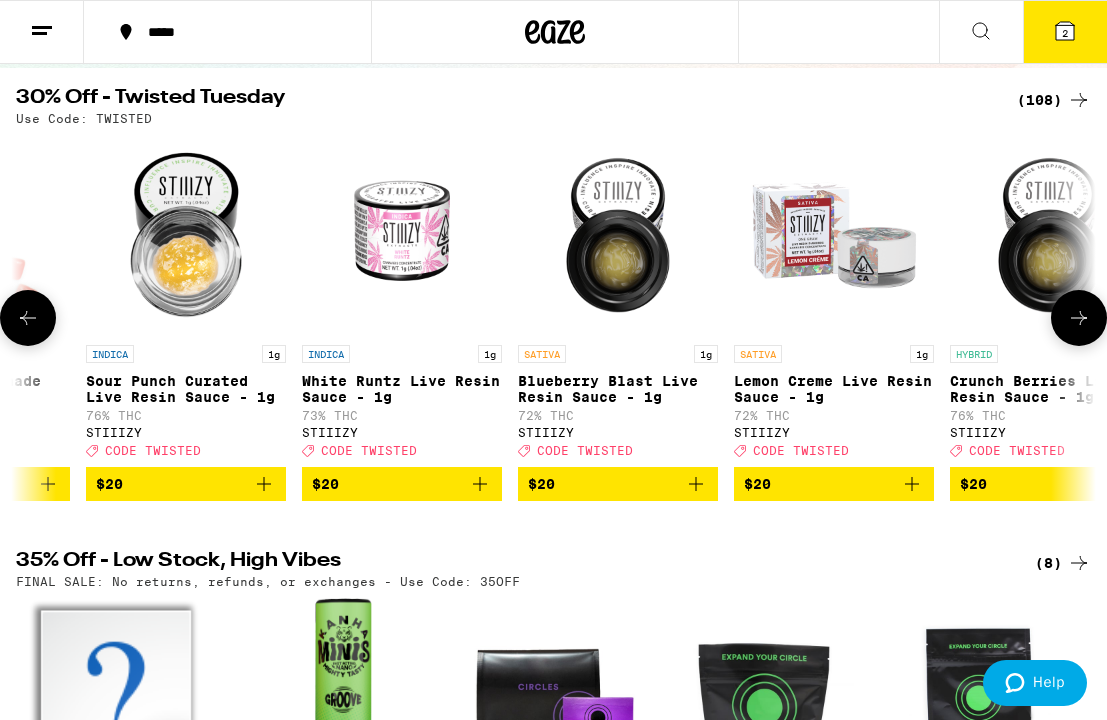 scroll, scrollTop: 0, scrollLeft: 8570, axis: horizontal 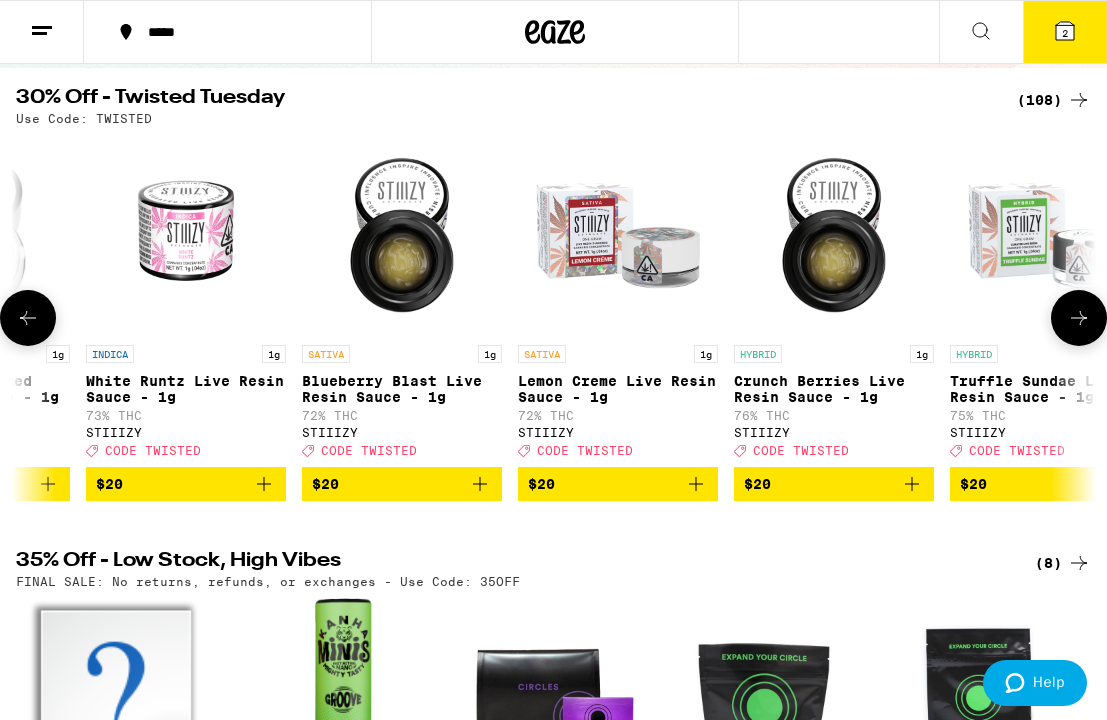 click 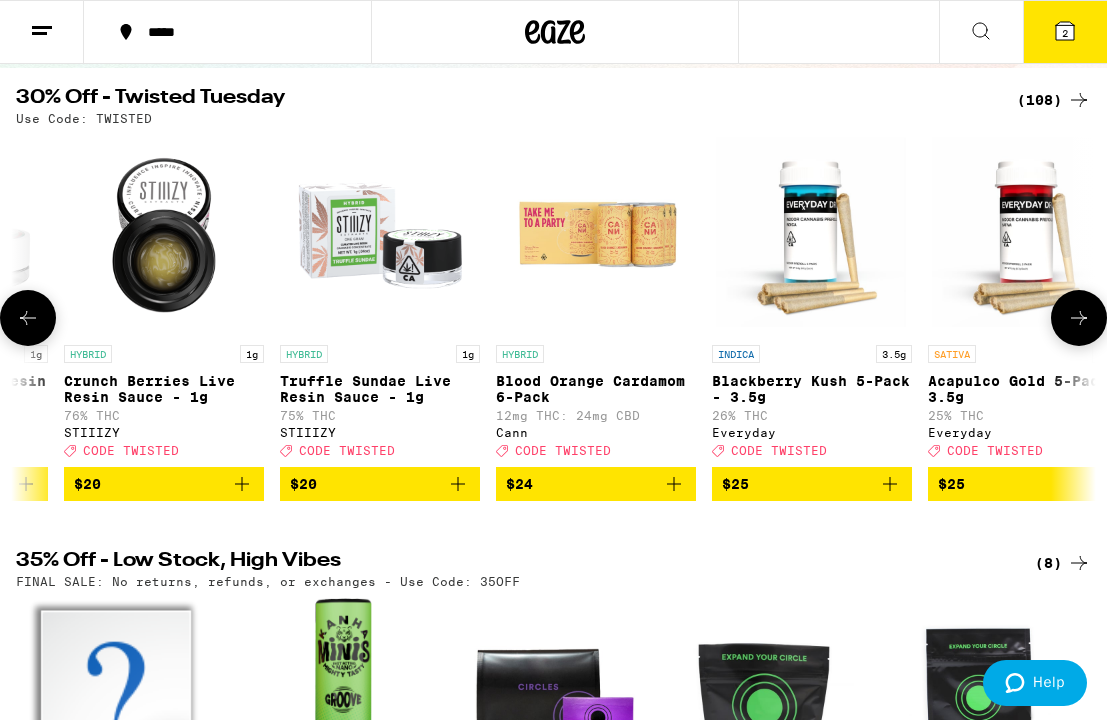 scroll, scrollTop: 0, scrollLeft: 9427, axis: horizontal 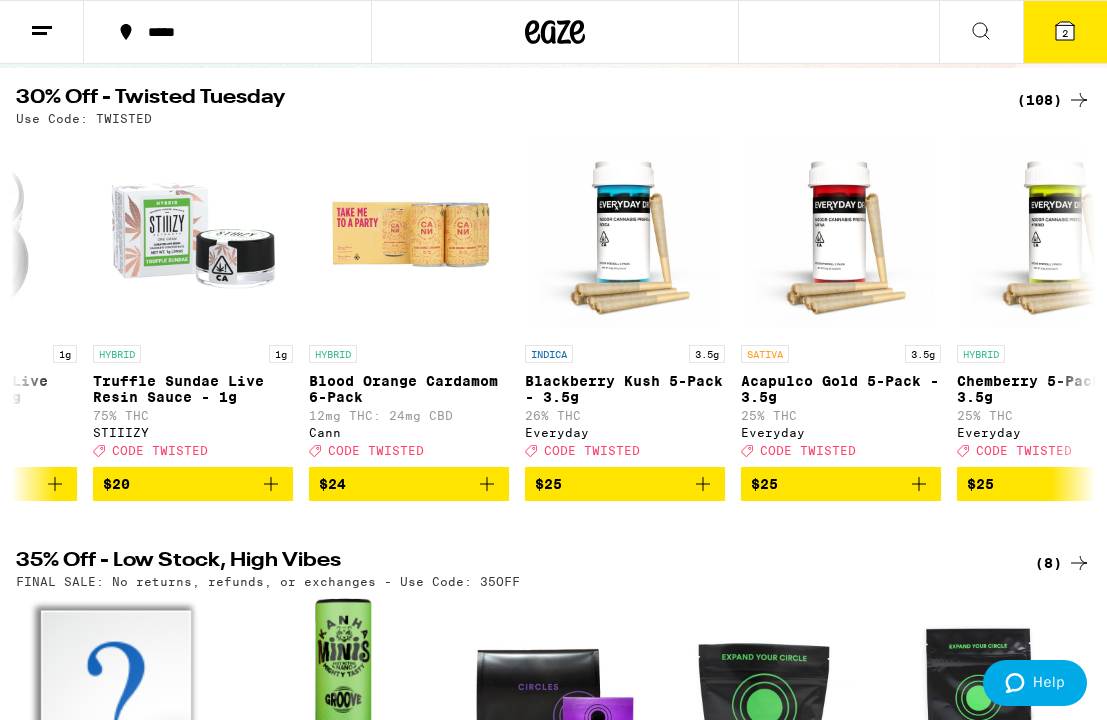 click on "2" at bounding box center [1065, 32] 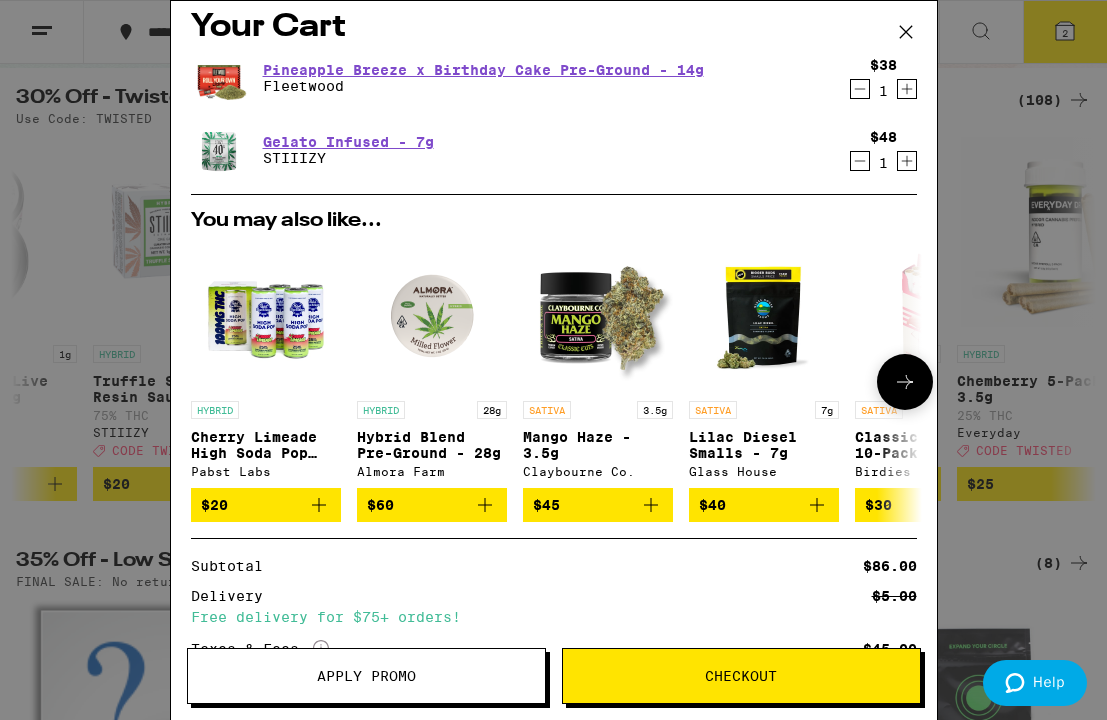 scroll, scrollTop: 0, scrollLeft: 0, axis: both 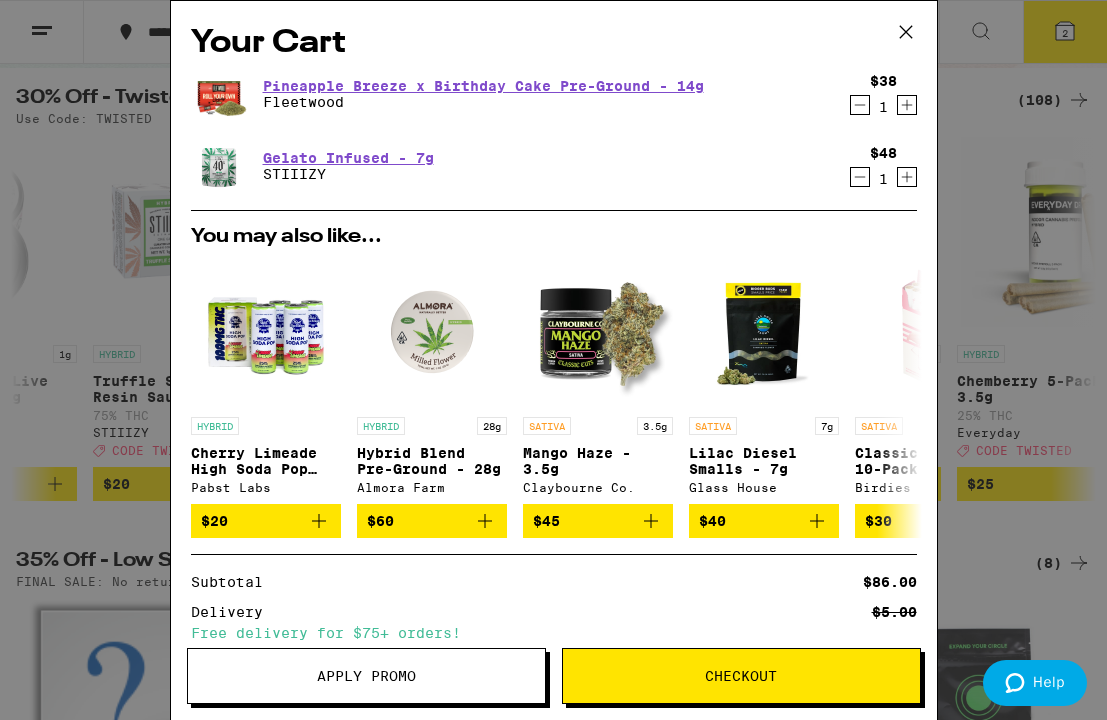 click 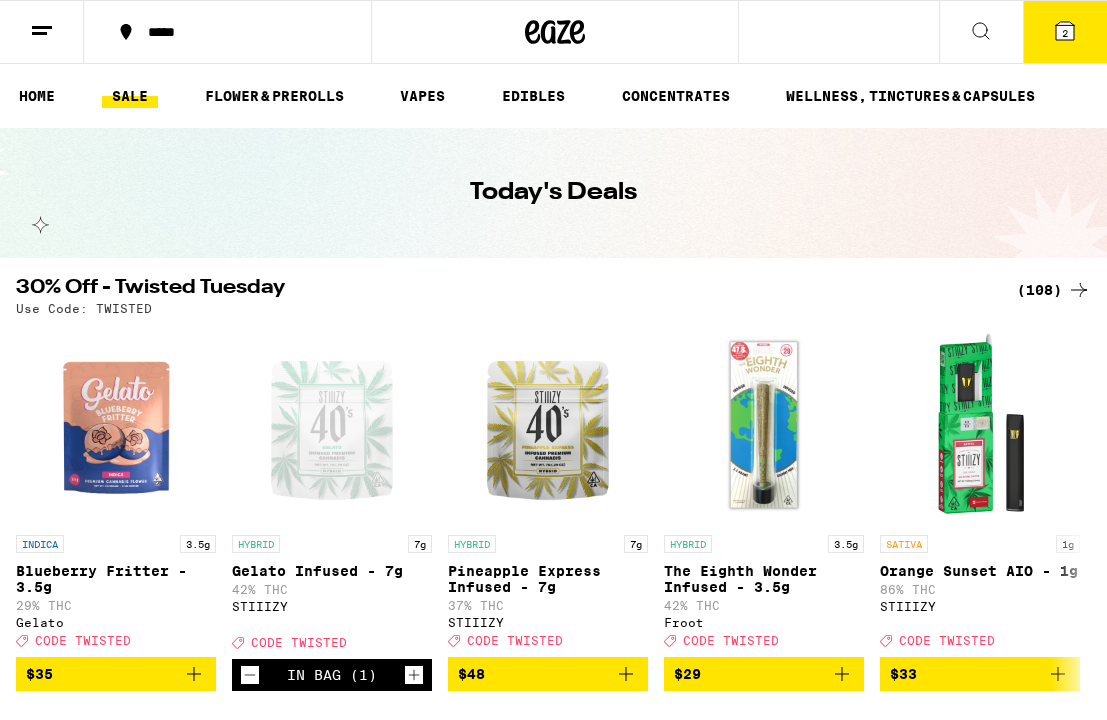 scroll, scrollTop: 0, scrollLeft: 0, axis: both 